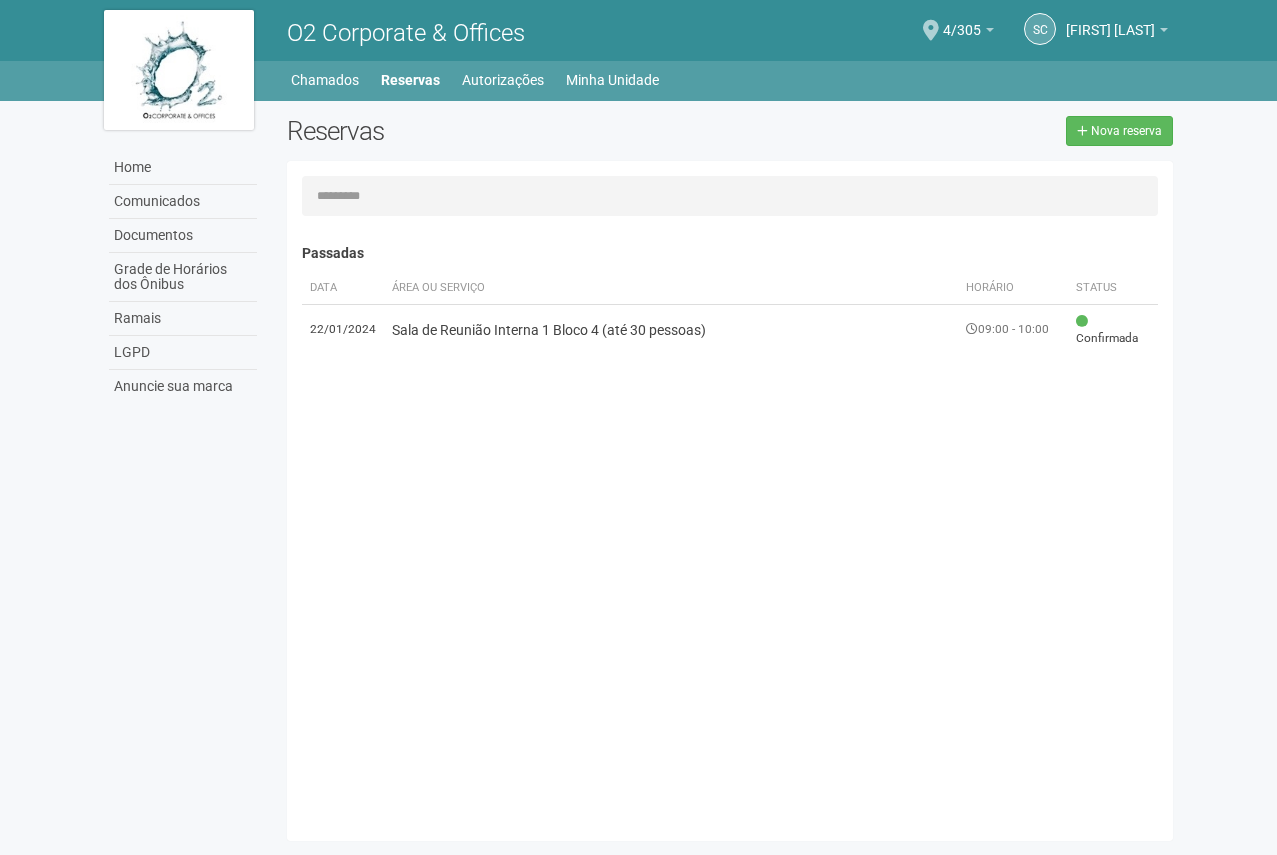 scroll, scrollTop: 0, scrollLeft: 0, axis: both 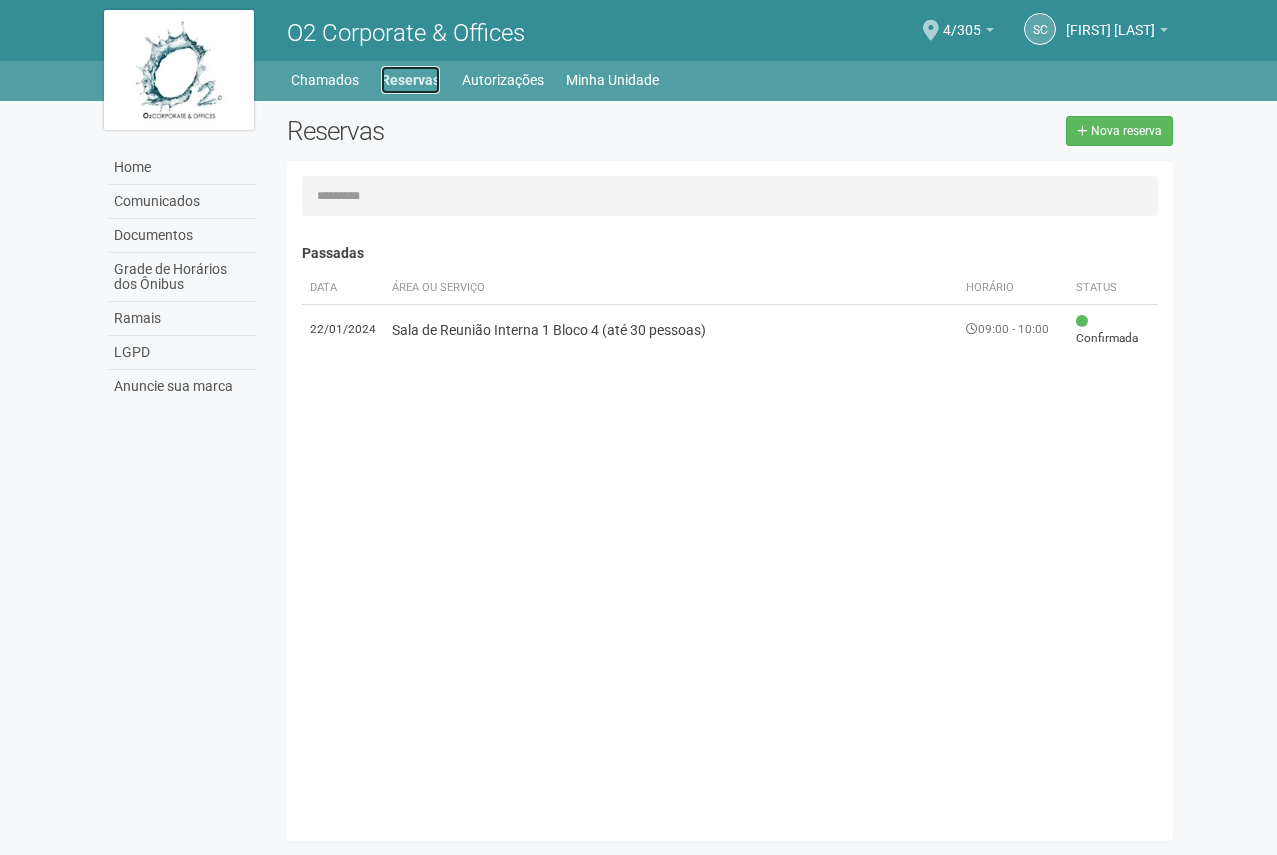 click on "Reservas" at bounding box center (410, 80) 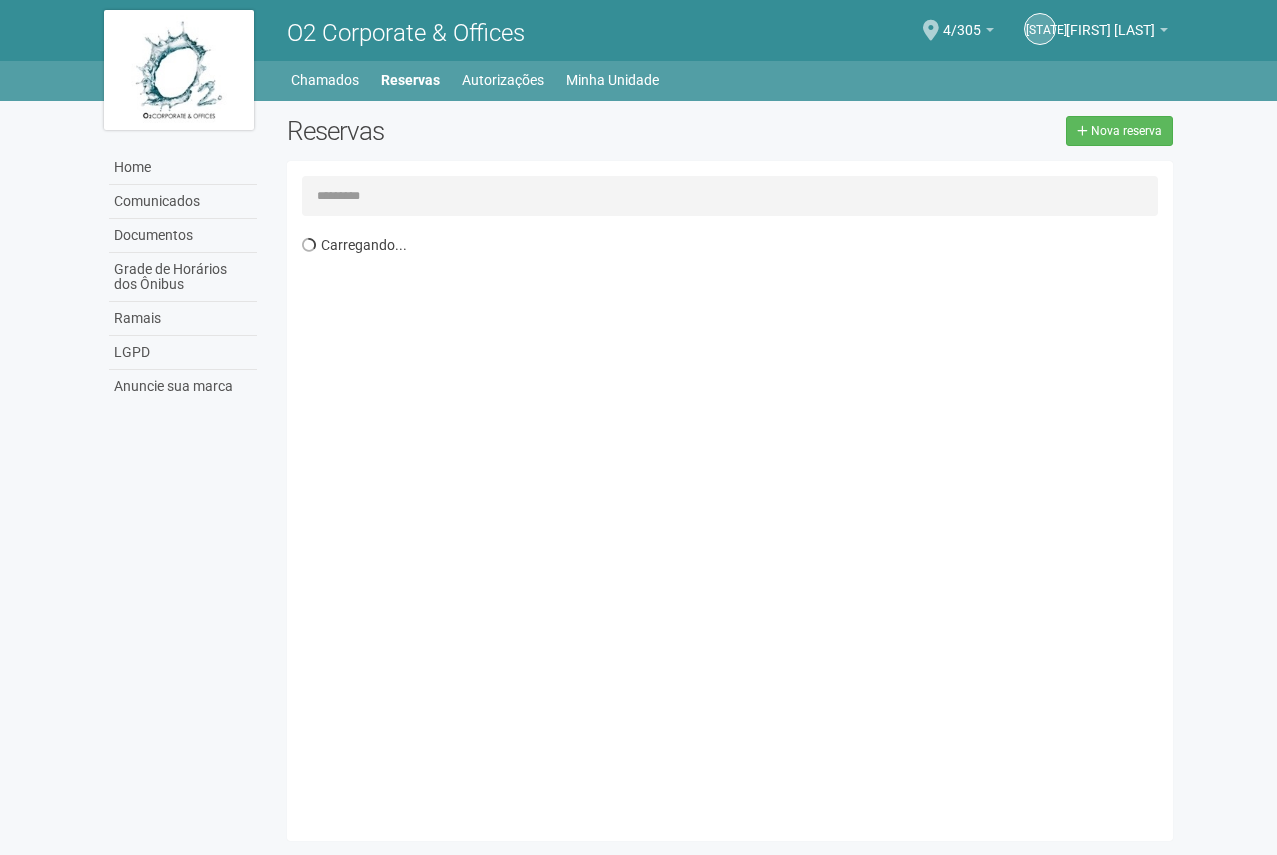 scroll, scrollTop: 0, scrollLeft: 0, axis: both 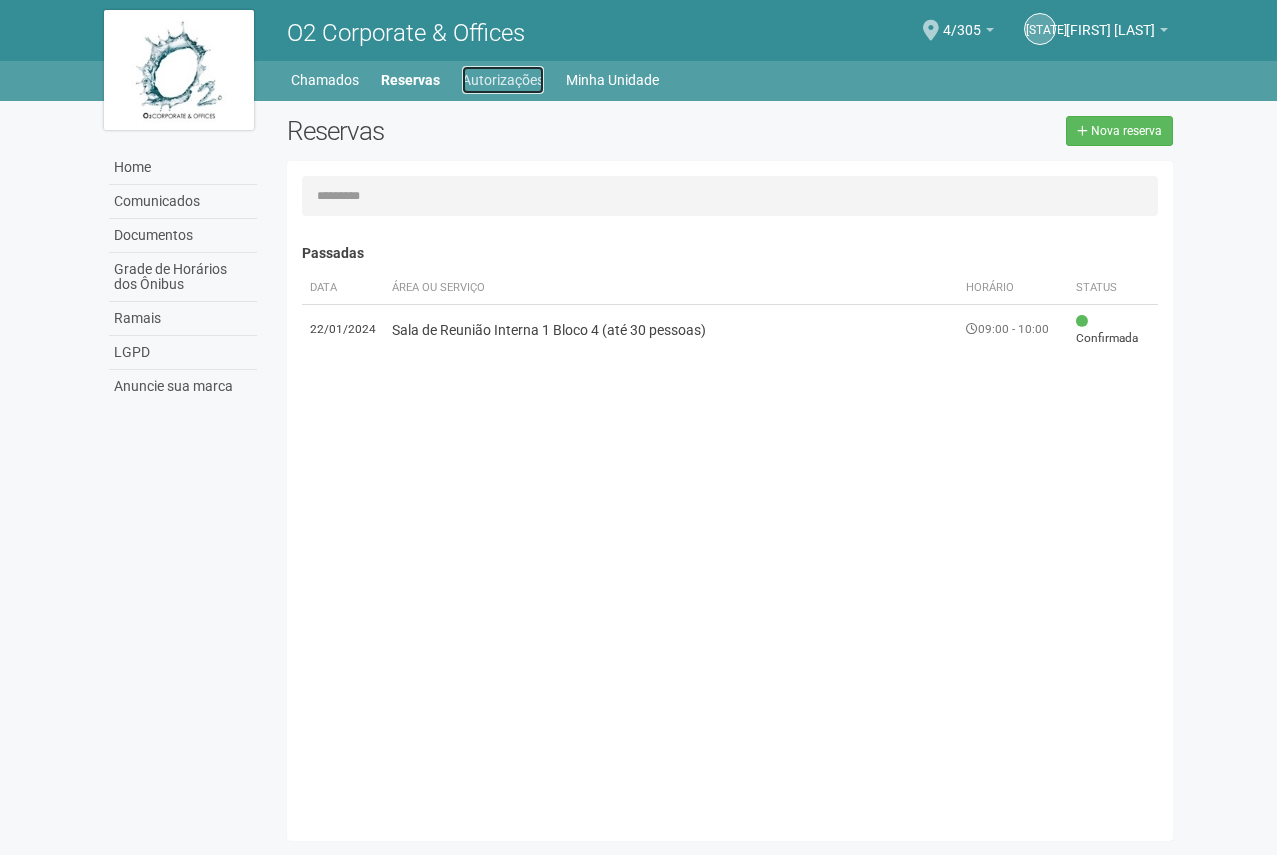 click on "Autorizações" at bounding box center [503, 80] 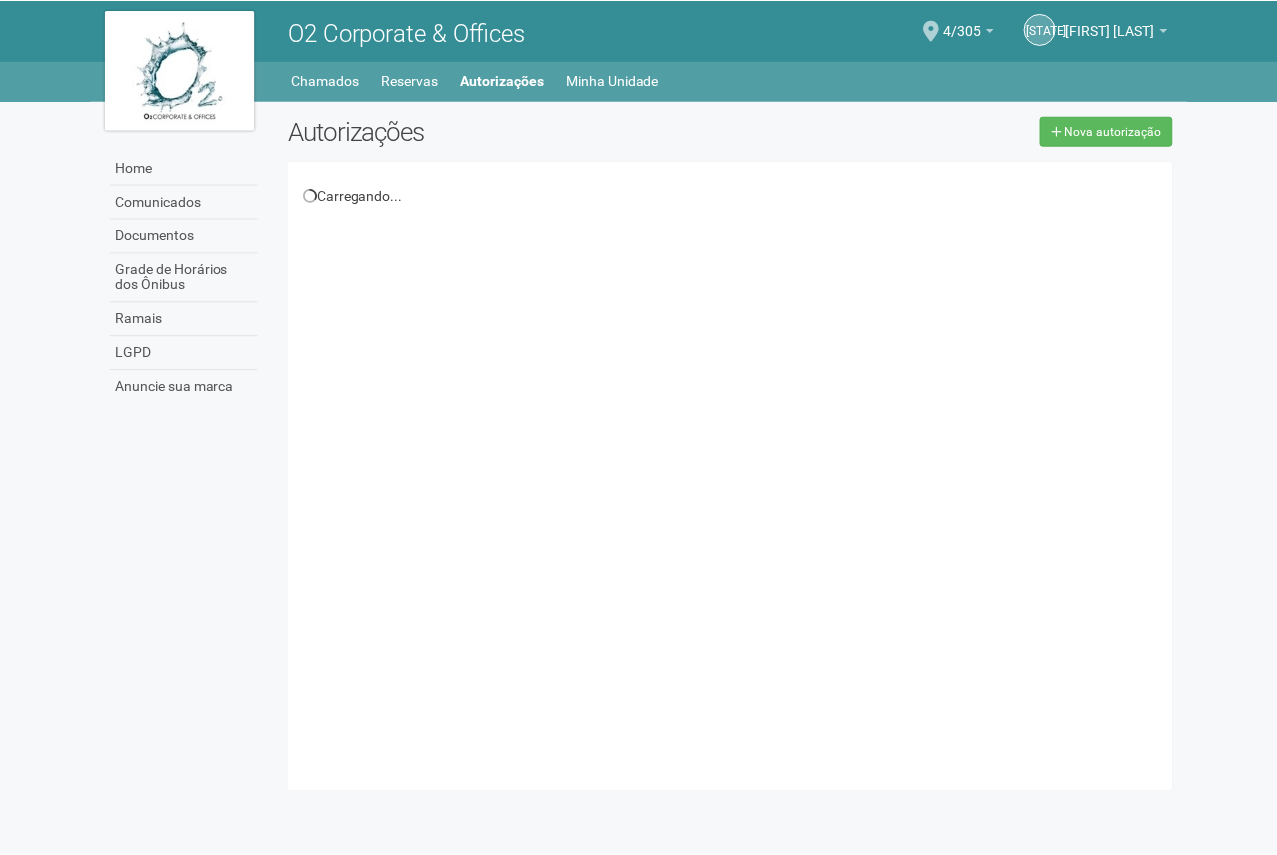 scroll, scrollTop: 0, scrollLeft: 0, axis: both 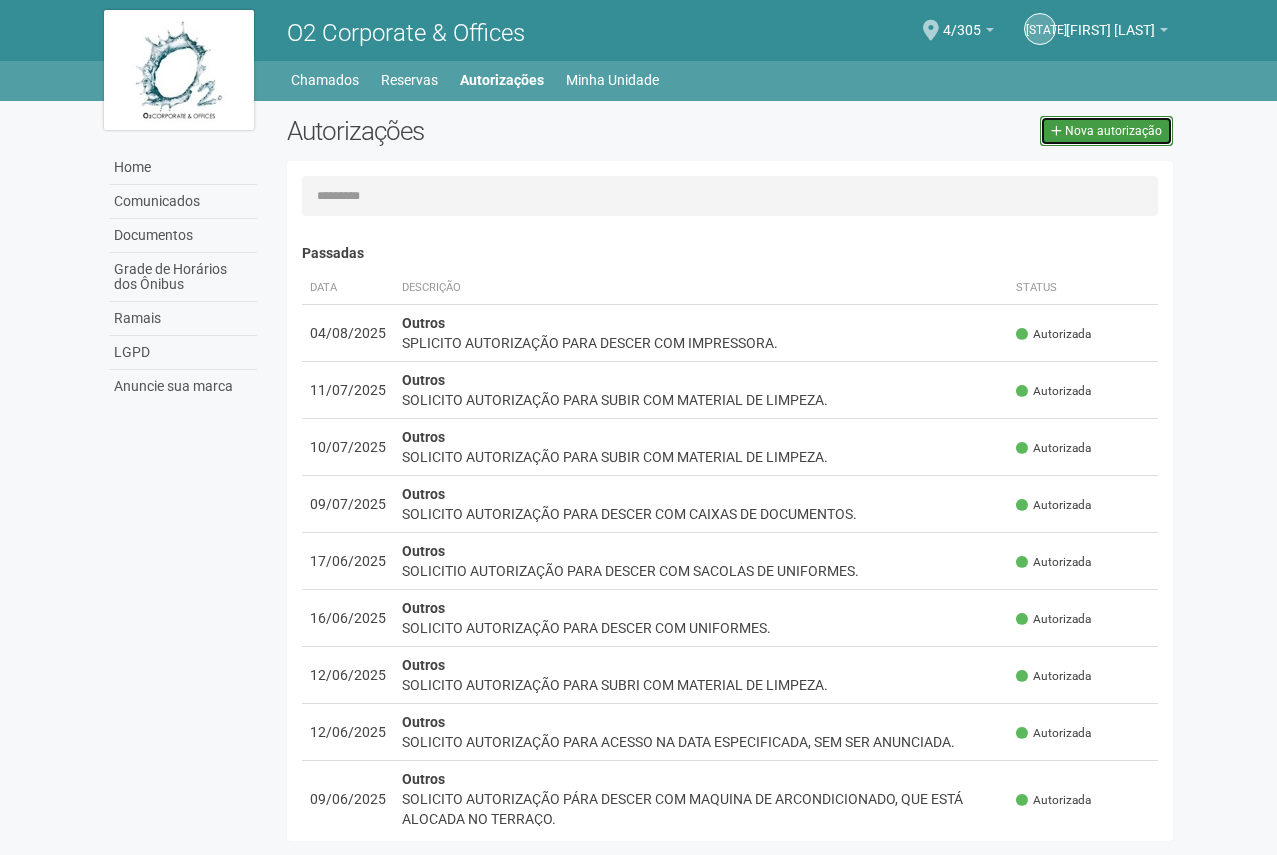 click on "Nova autorização" at bounding box center (1113, 131) 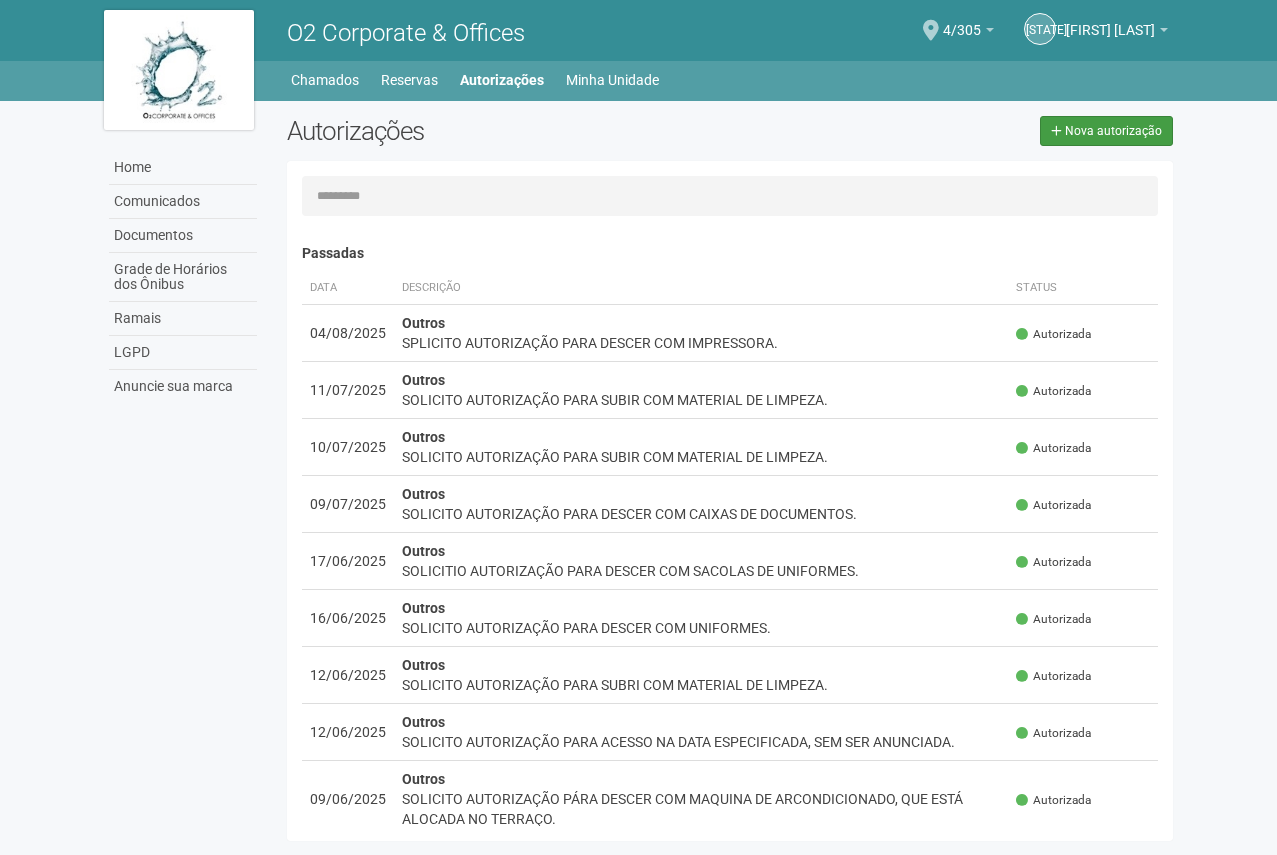 select on "**" 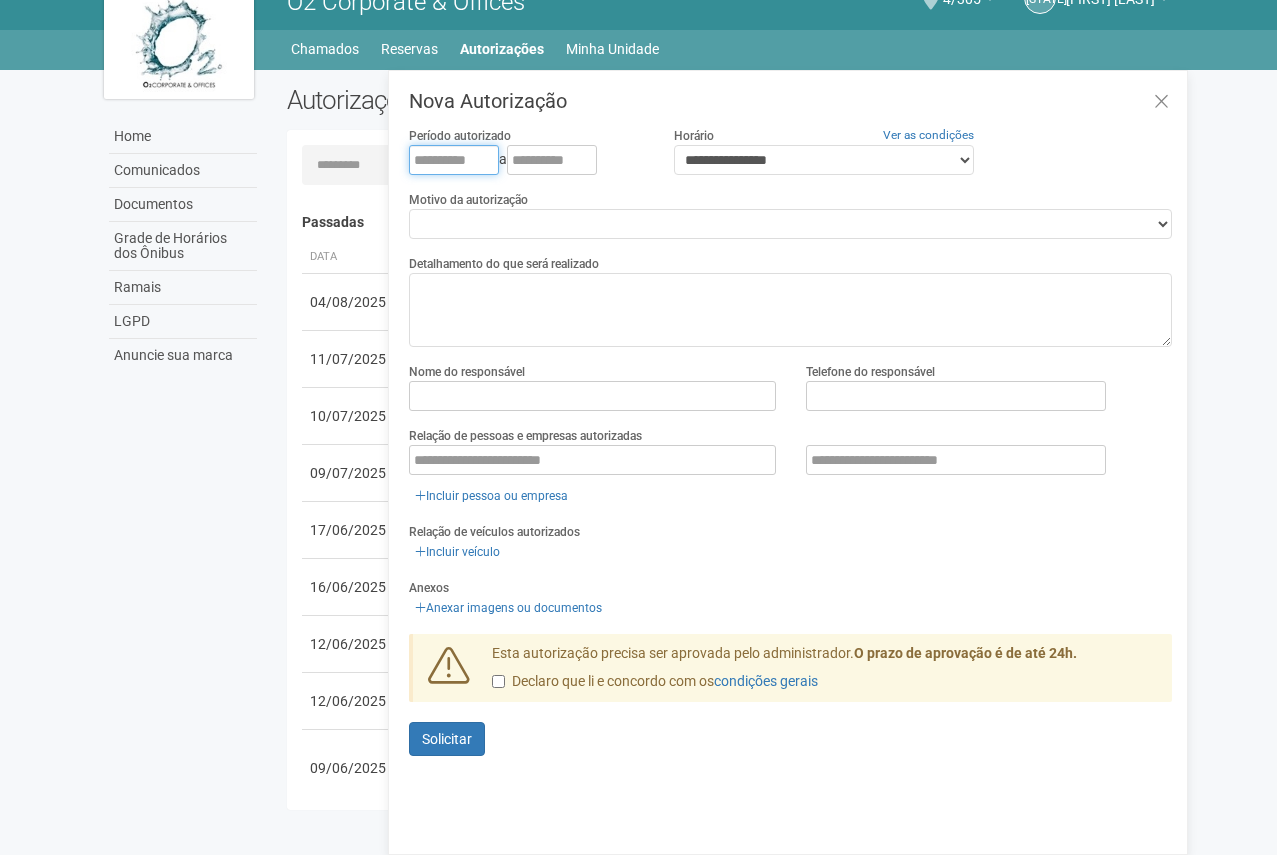 click at bounding box center [454, 160] 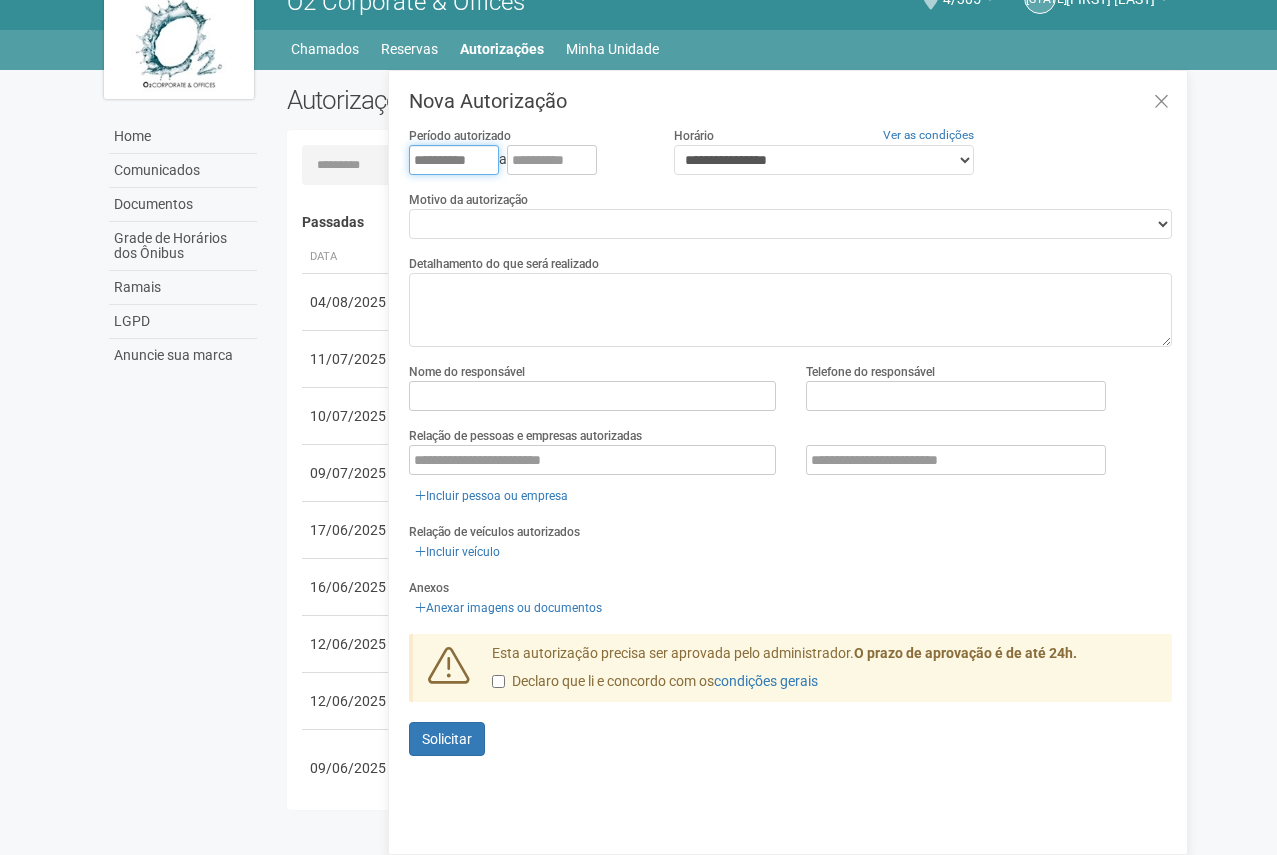 type on "**********" 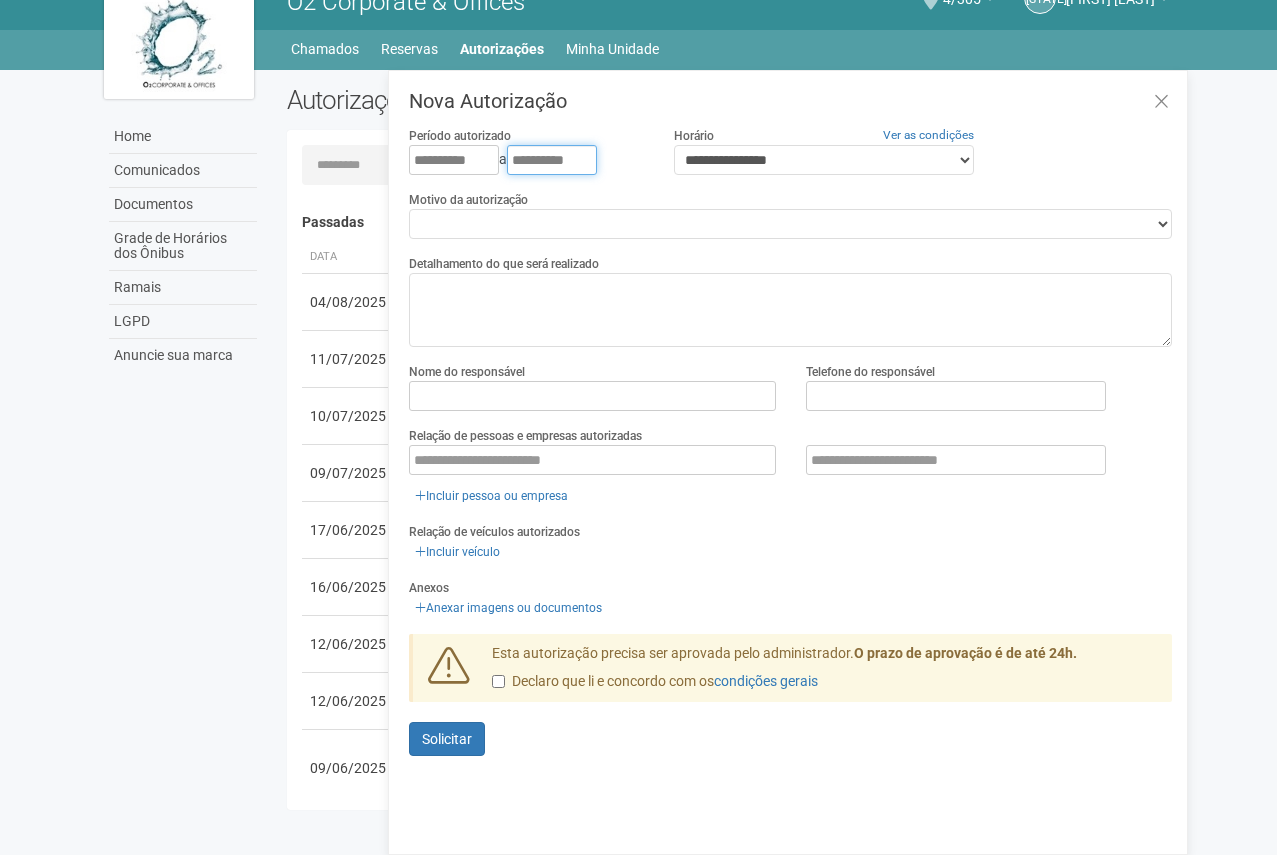 type on "**********" 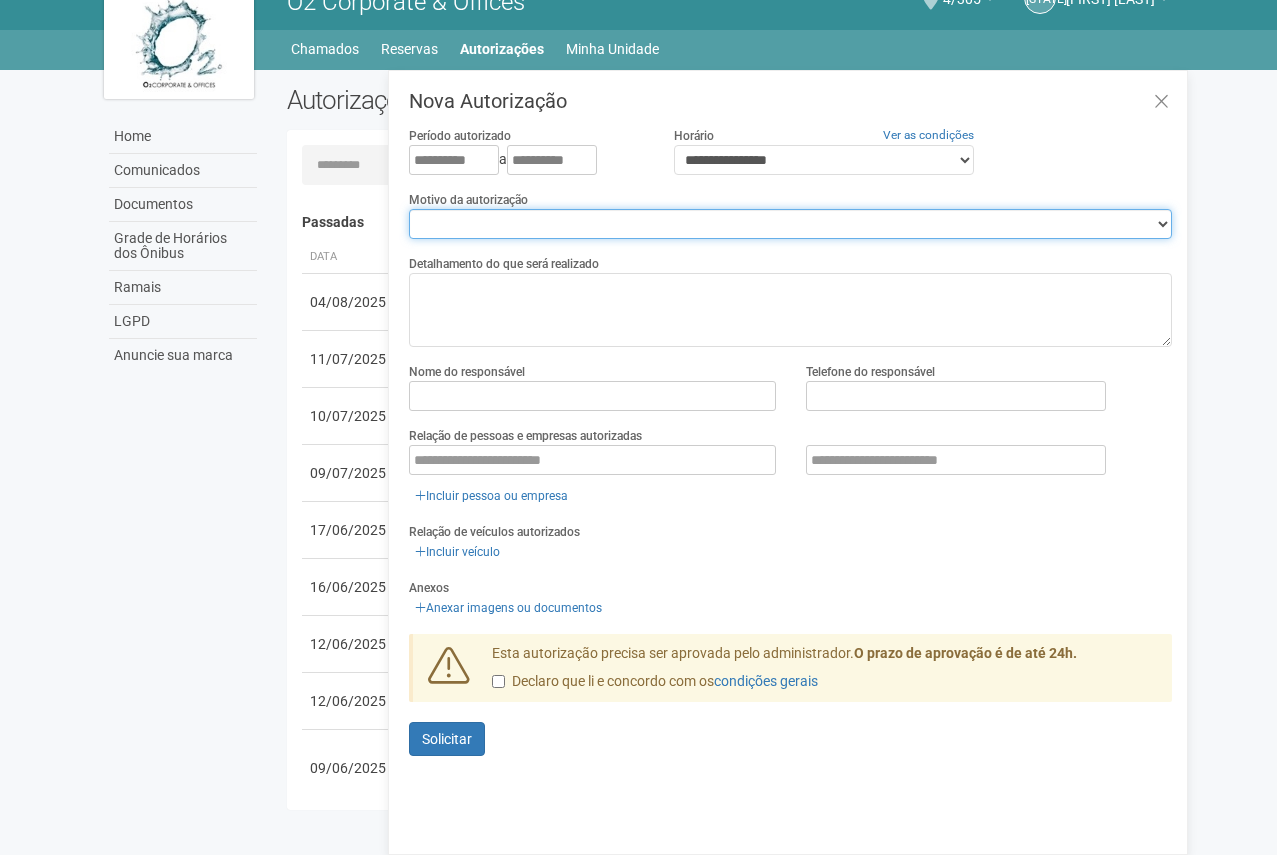 click on "**********" at bounding box center (790, 224) 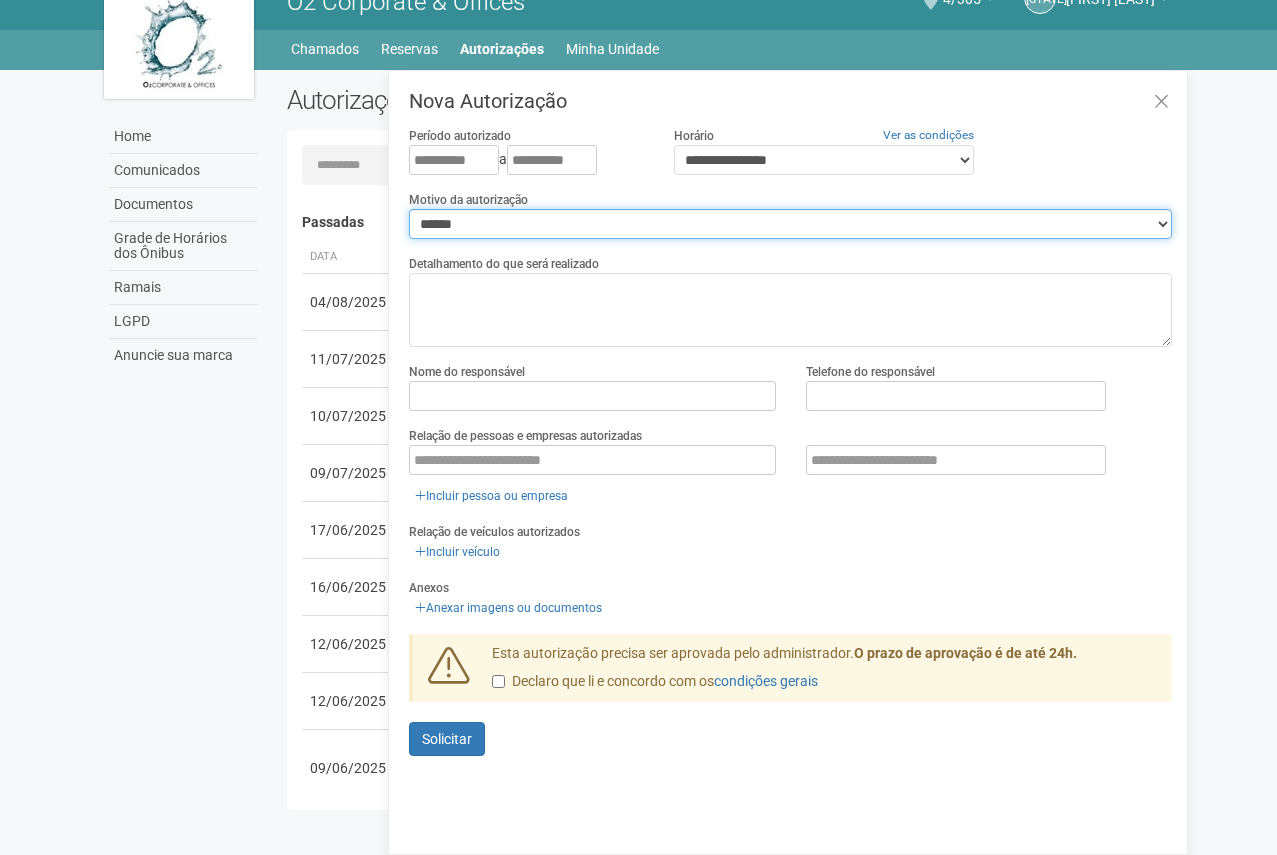 click on "**********" at bounding box center [790, 224] 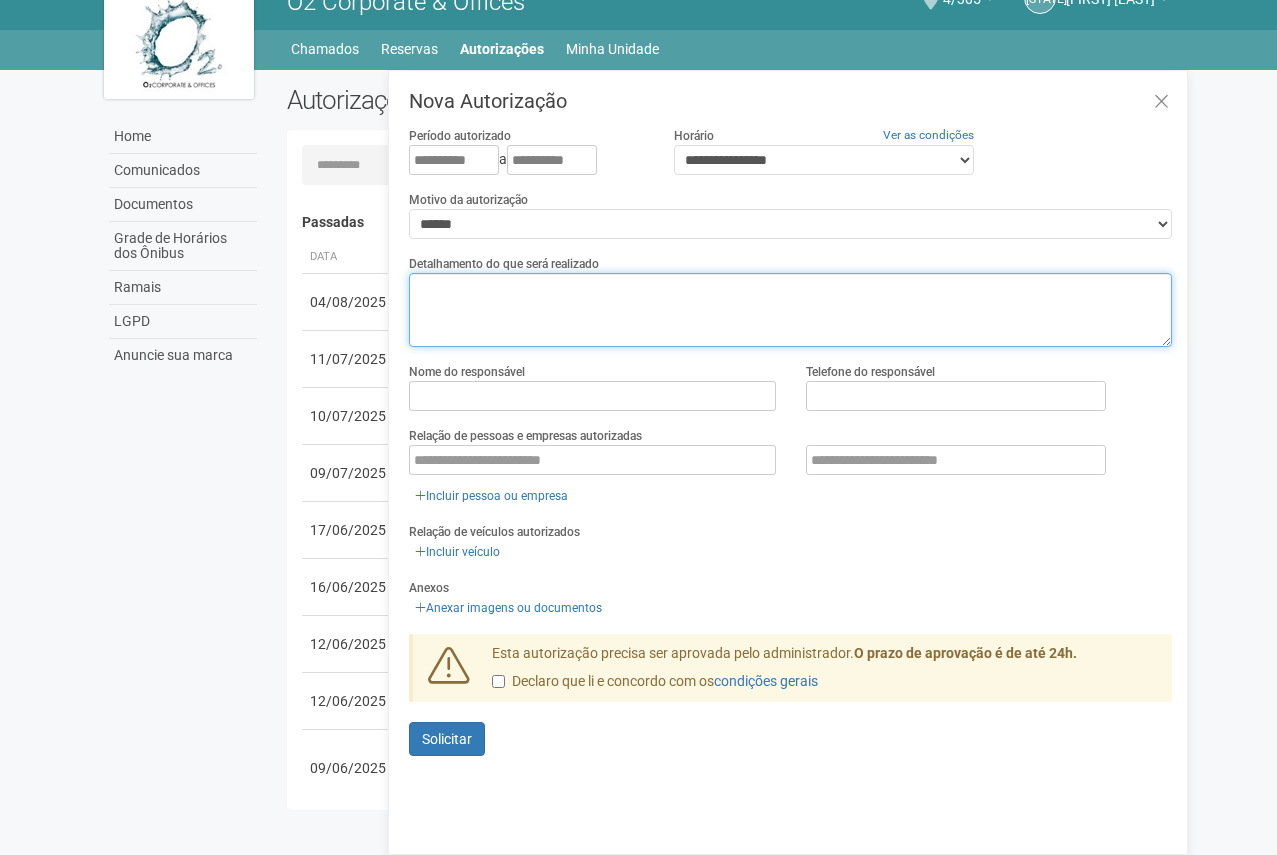 click at bounding box center [790, 310] 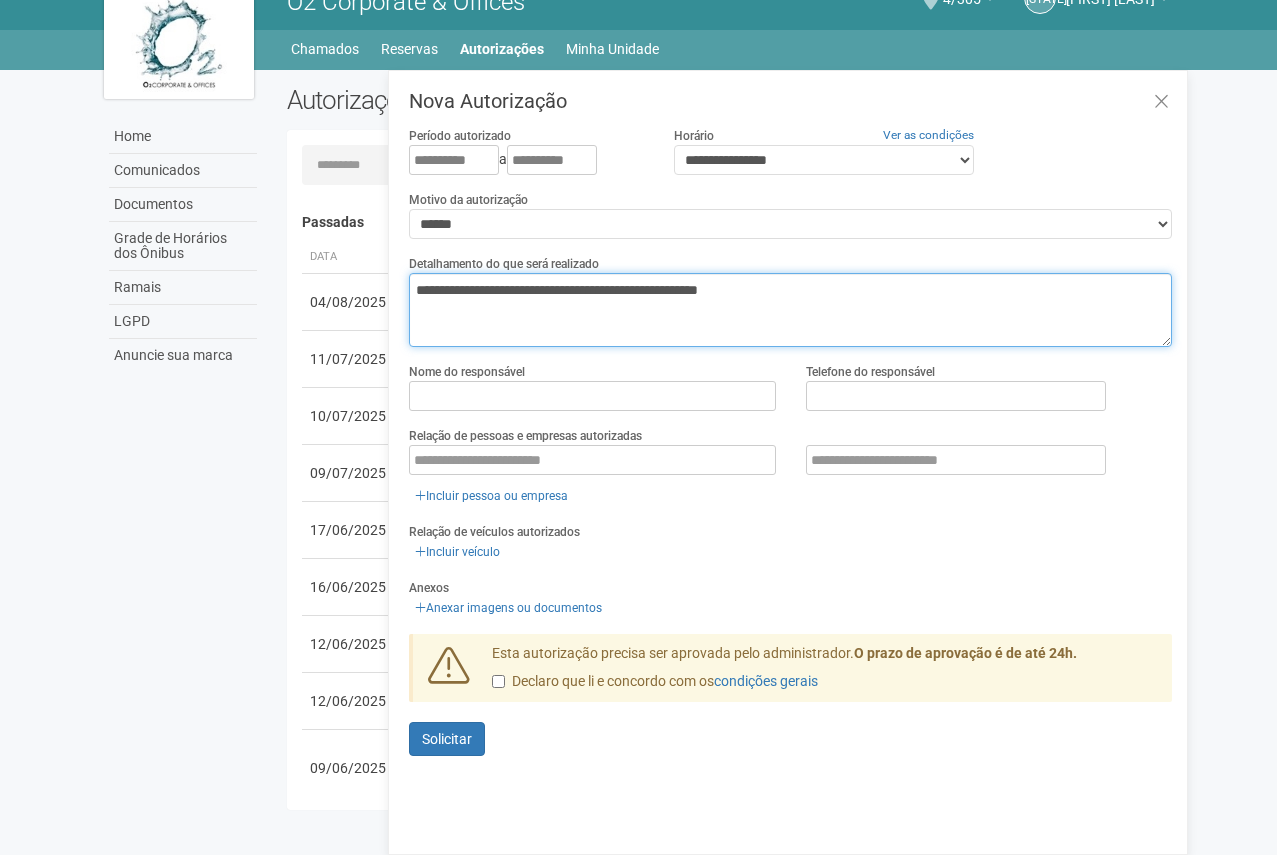 type on "**********" 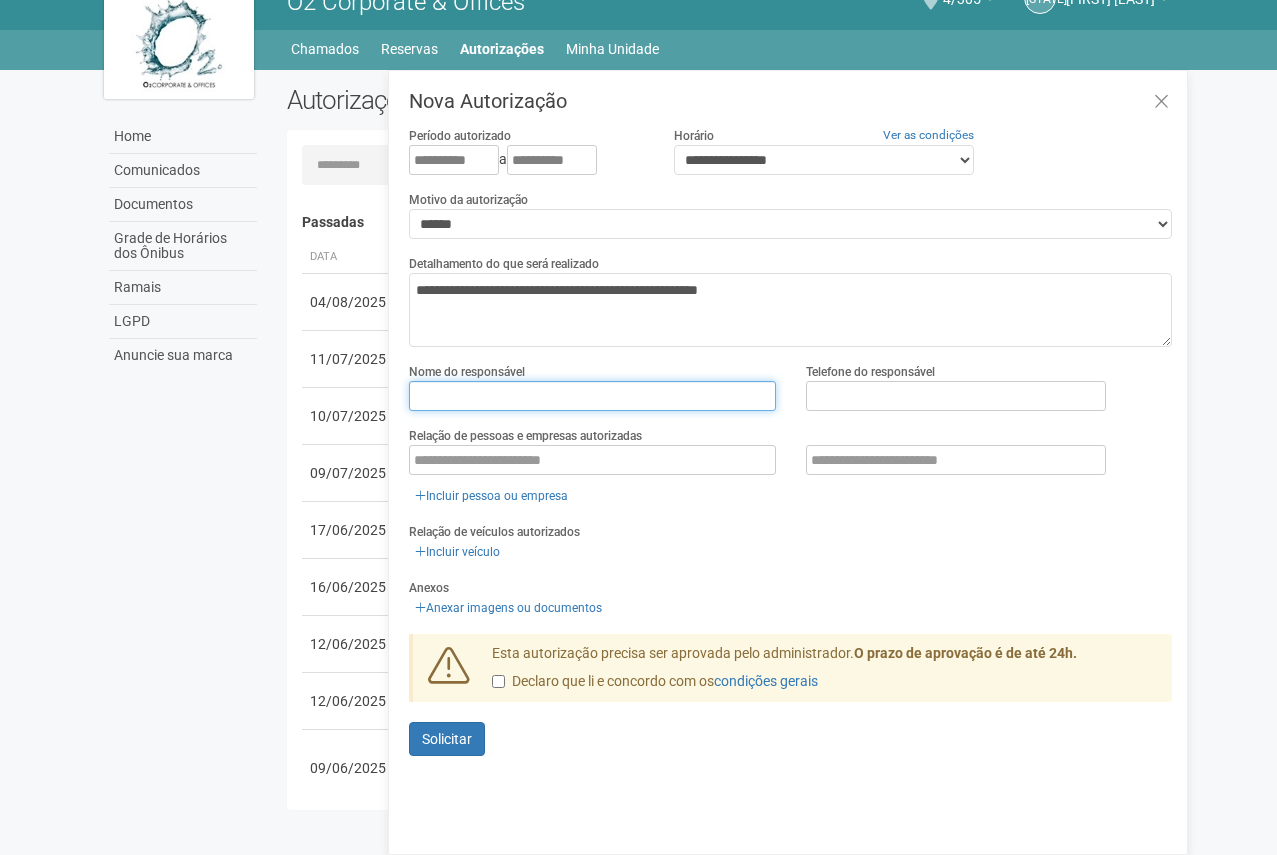 click at bounding box center [592, 396] 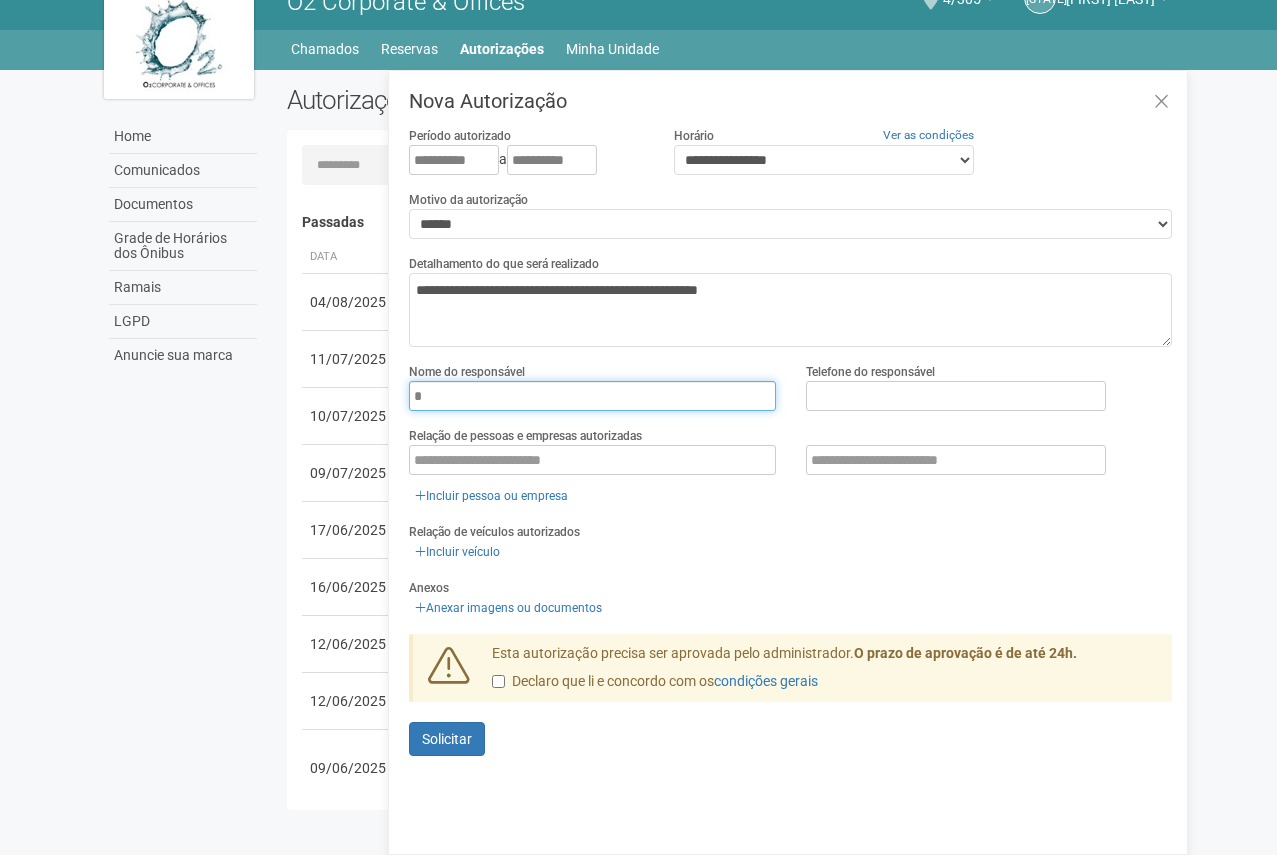 type on "**********" 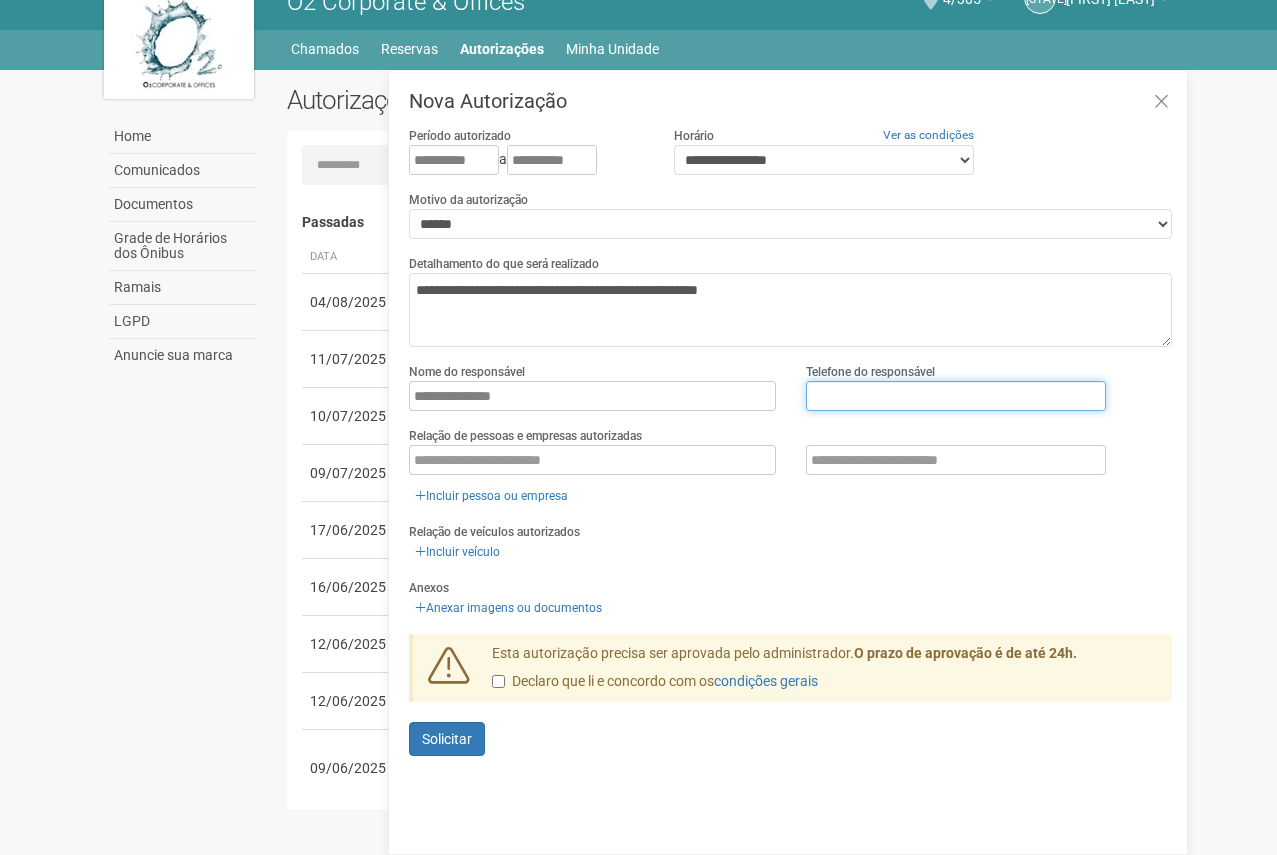 type on "********" 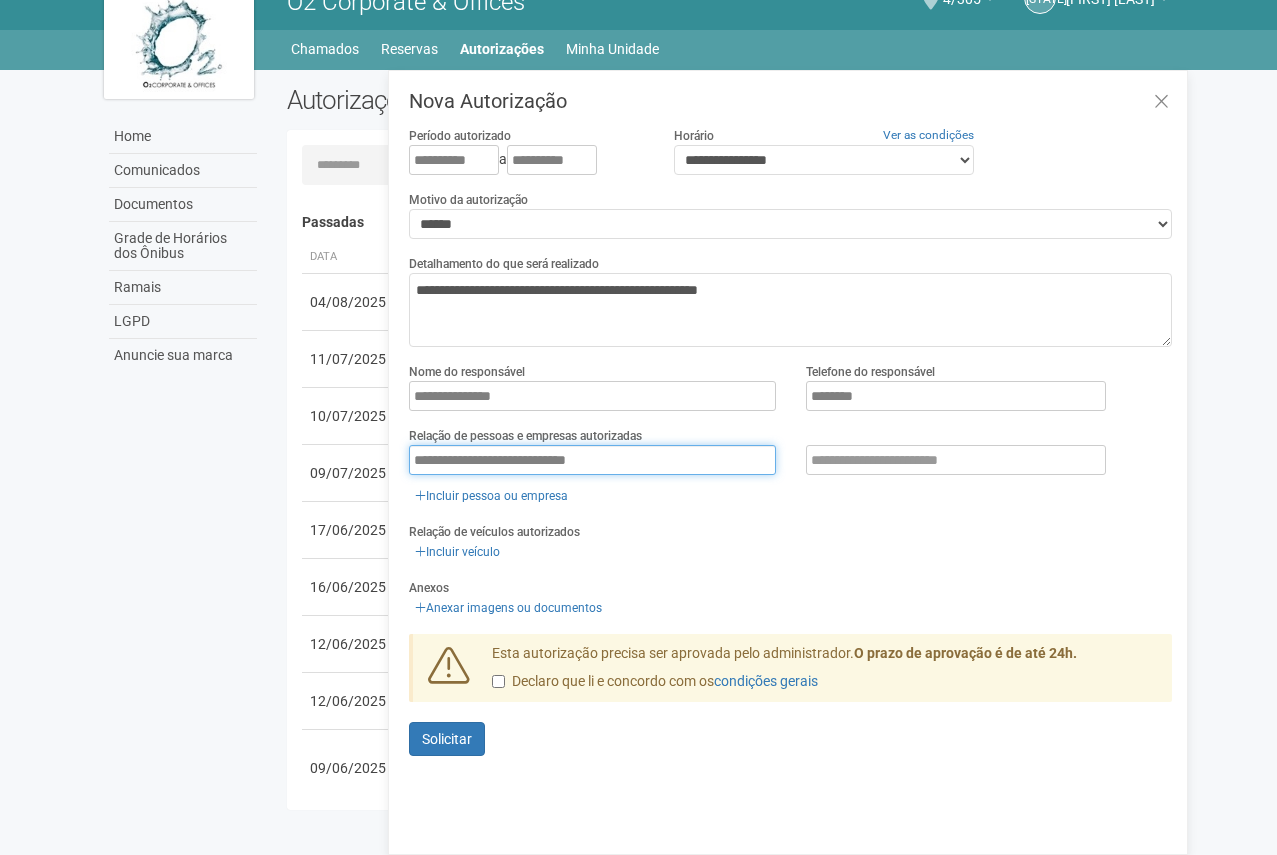 type on "**********" 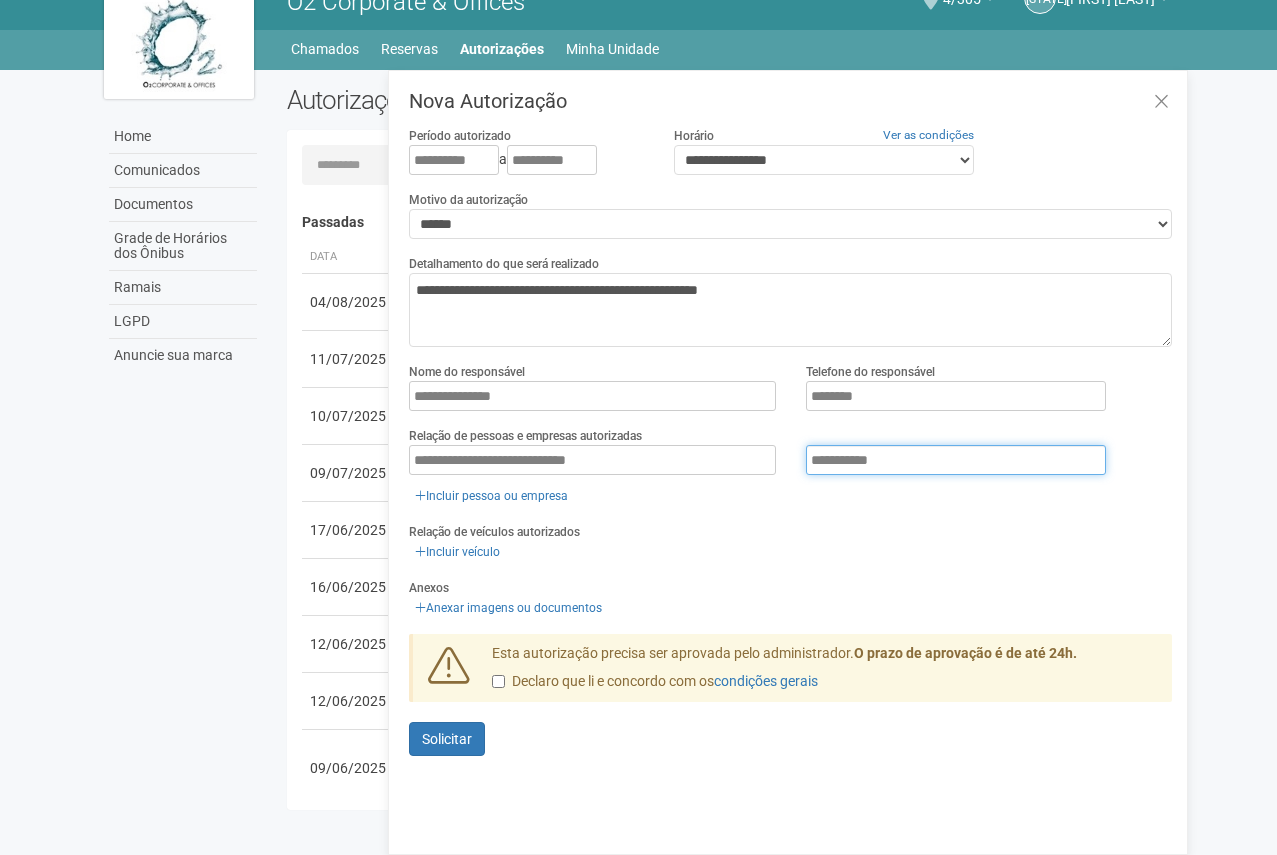 type on "**********" 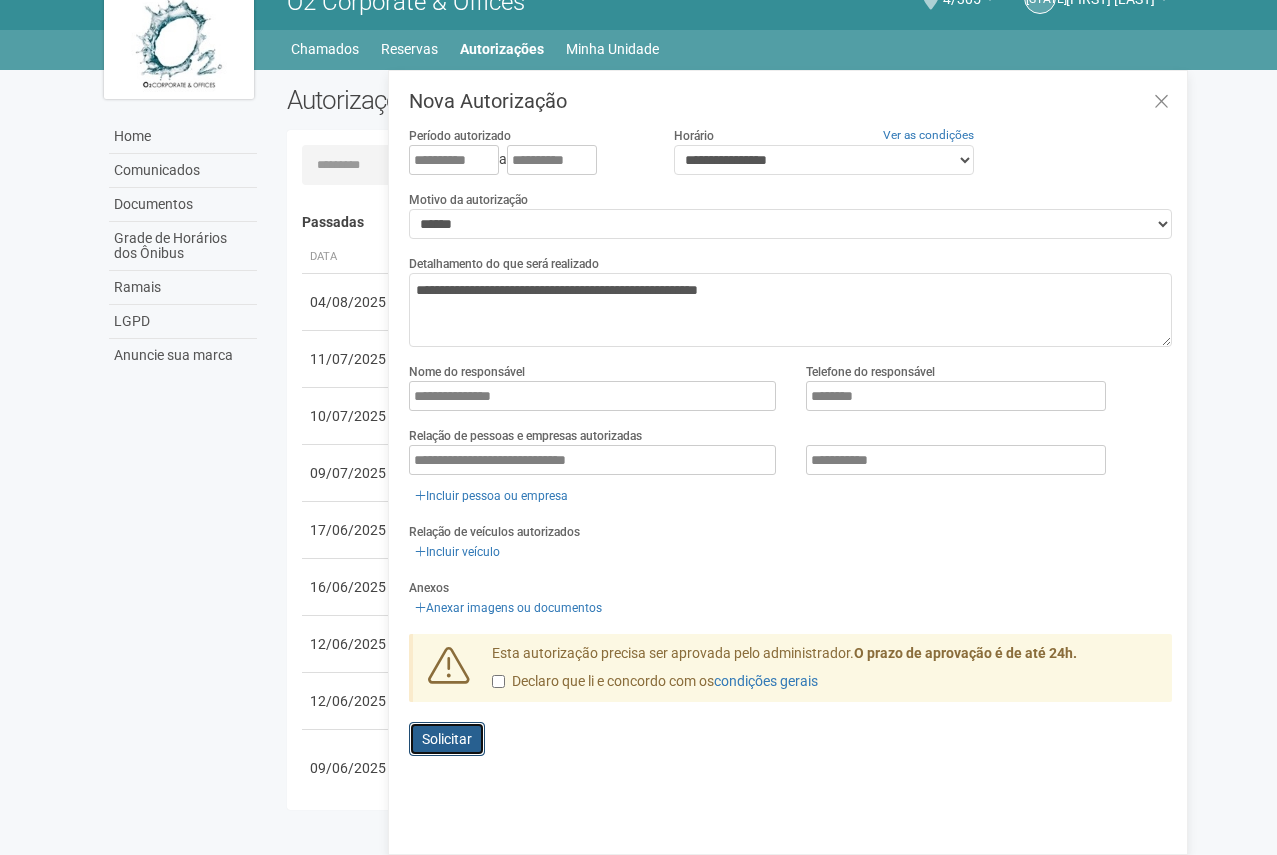 click on "Solicitar" at bounding box center (447, 739) 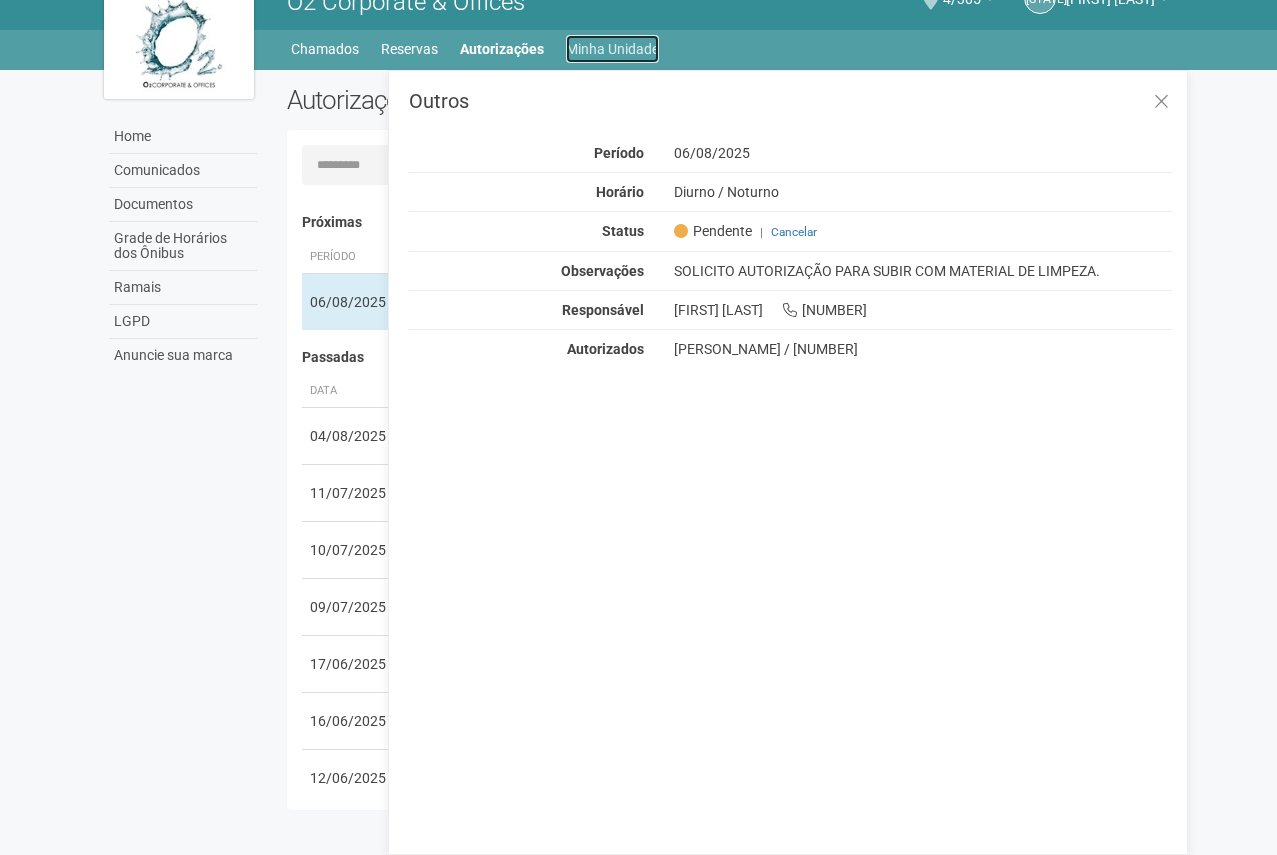 click on "Minha Unidade" at bounding box center (612, 49) 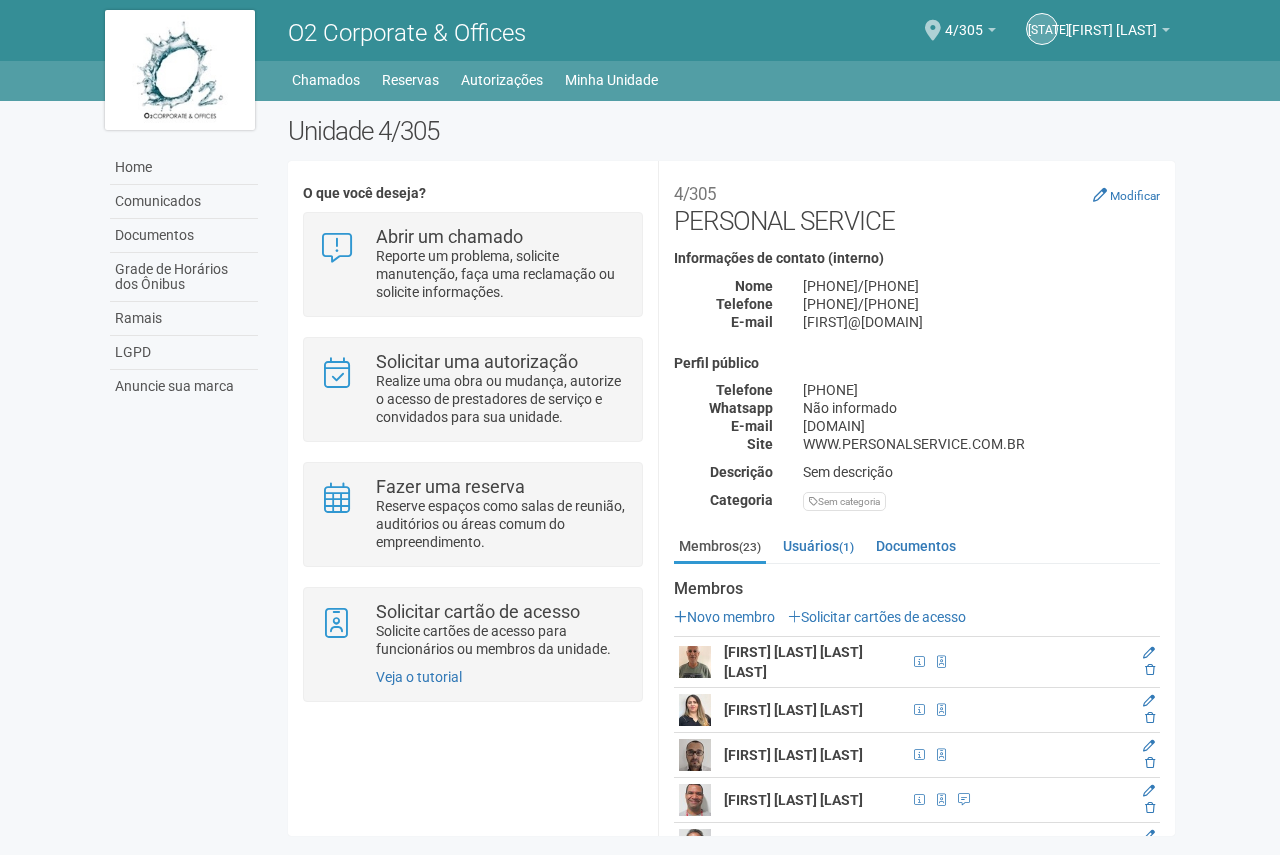 scroll, scrollTop: 0, scrollLeft: 0, axis: both 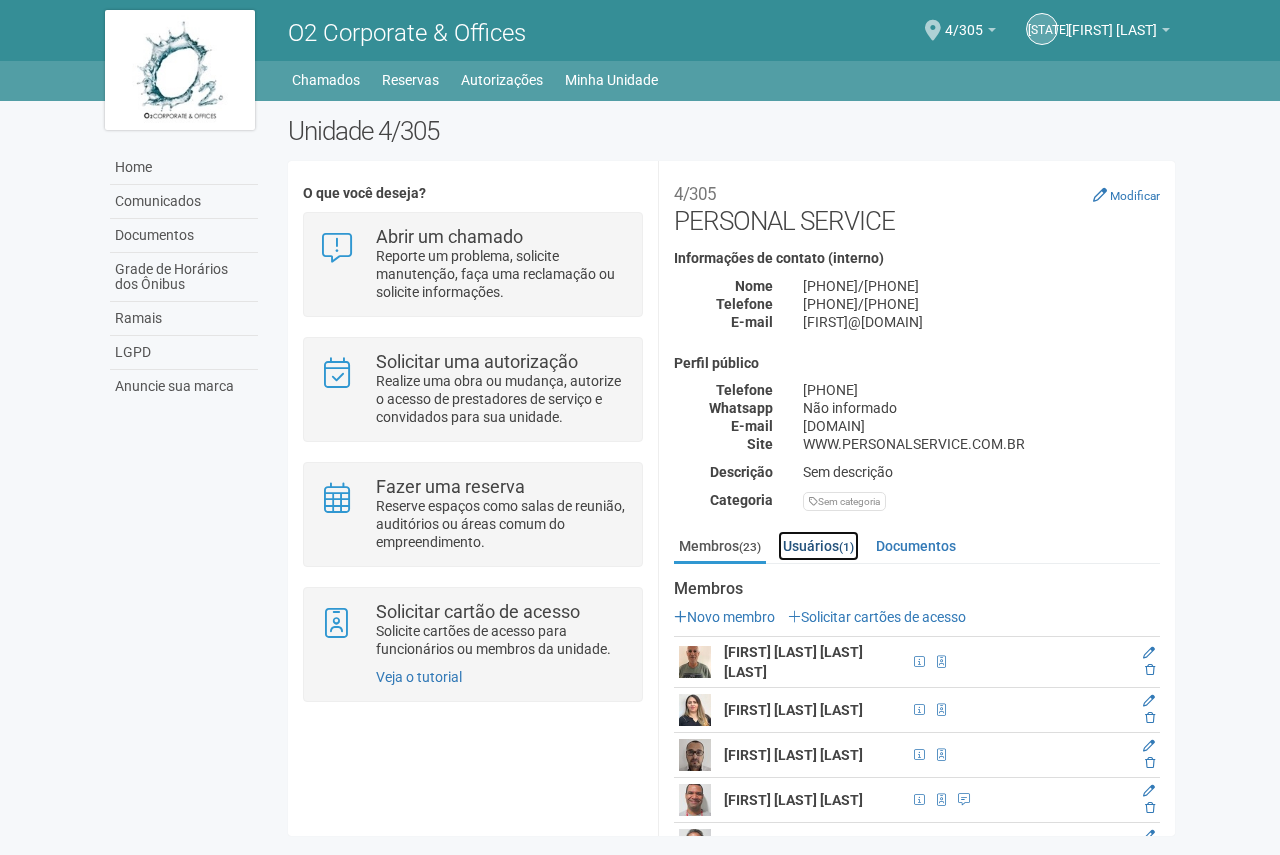 click on "Usuários
(1)" at bounding box center (818, 546) 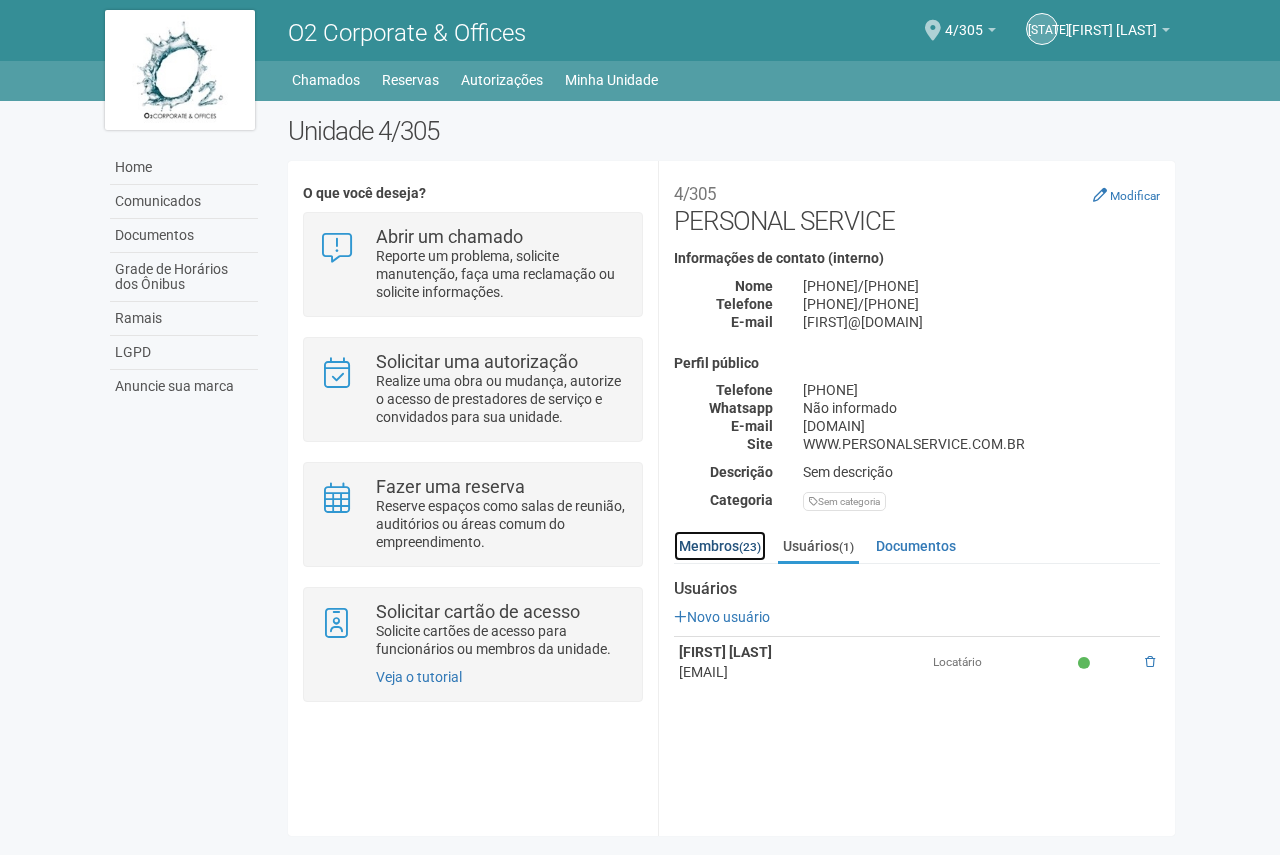 click on "Membros
(23)" at bounding box center (720, 546) 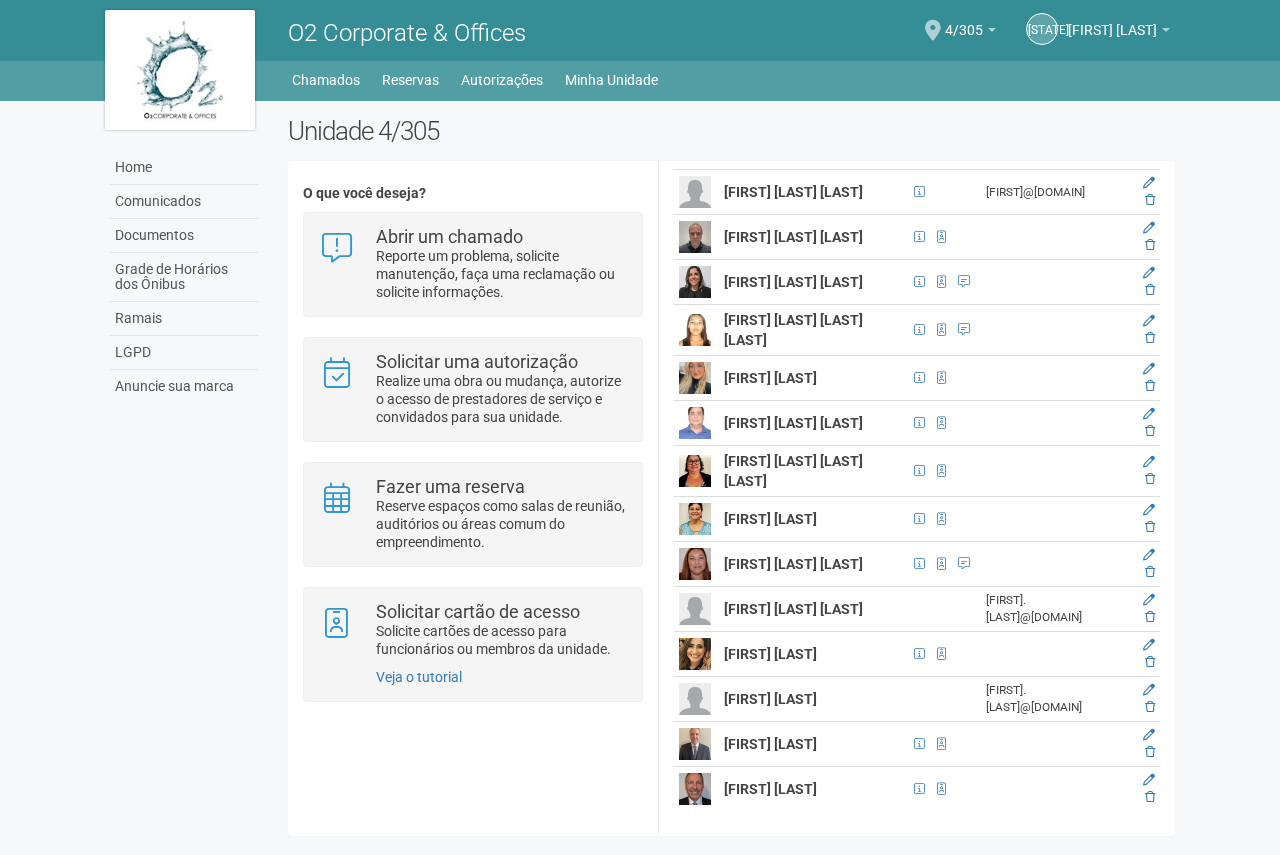 scroll, scrollTop: 1000, scrollLeft: 0, axis: vertical 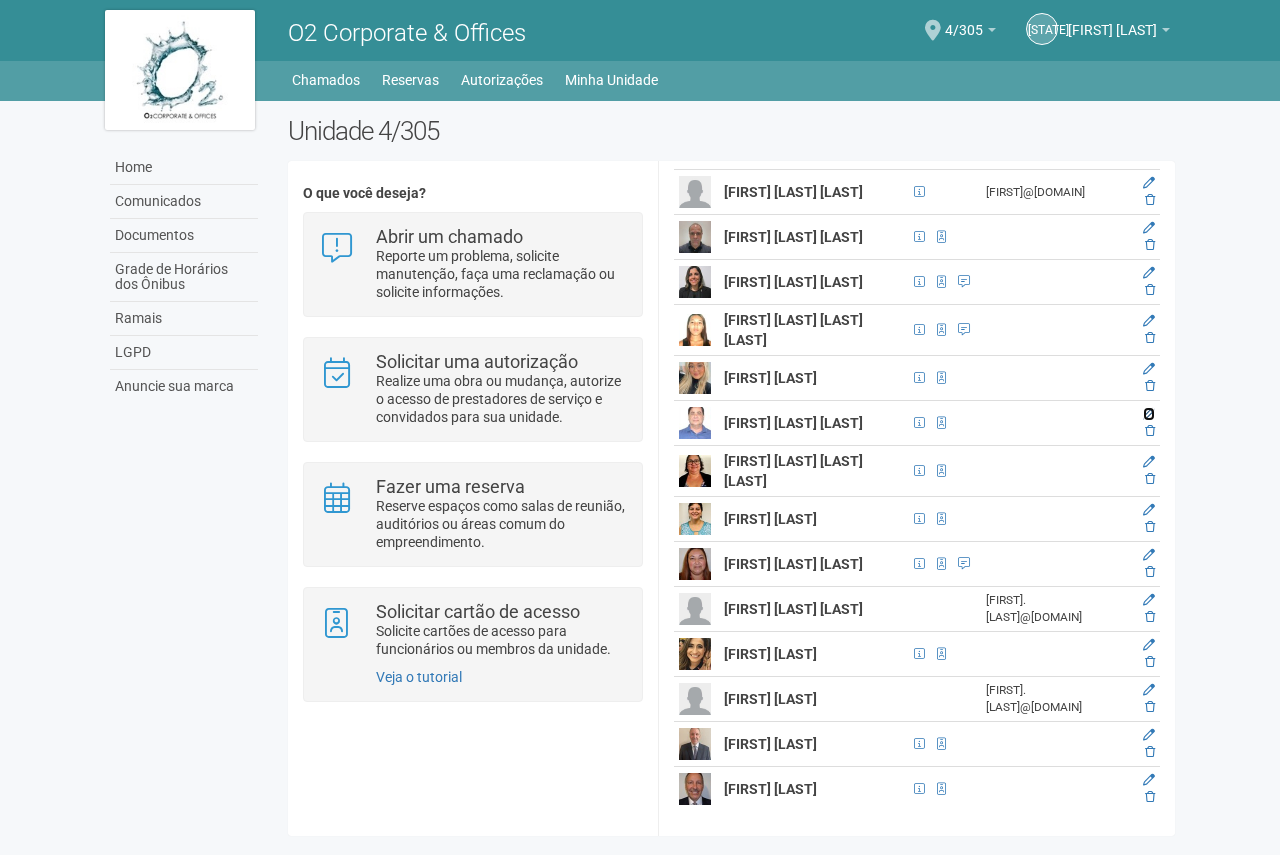 click at bounding box center (1149, 414) 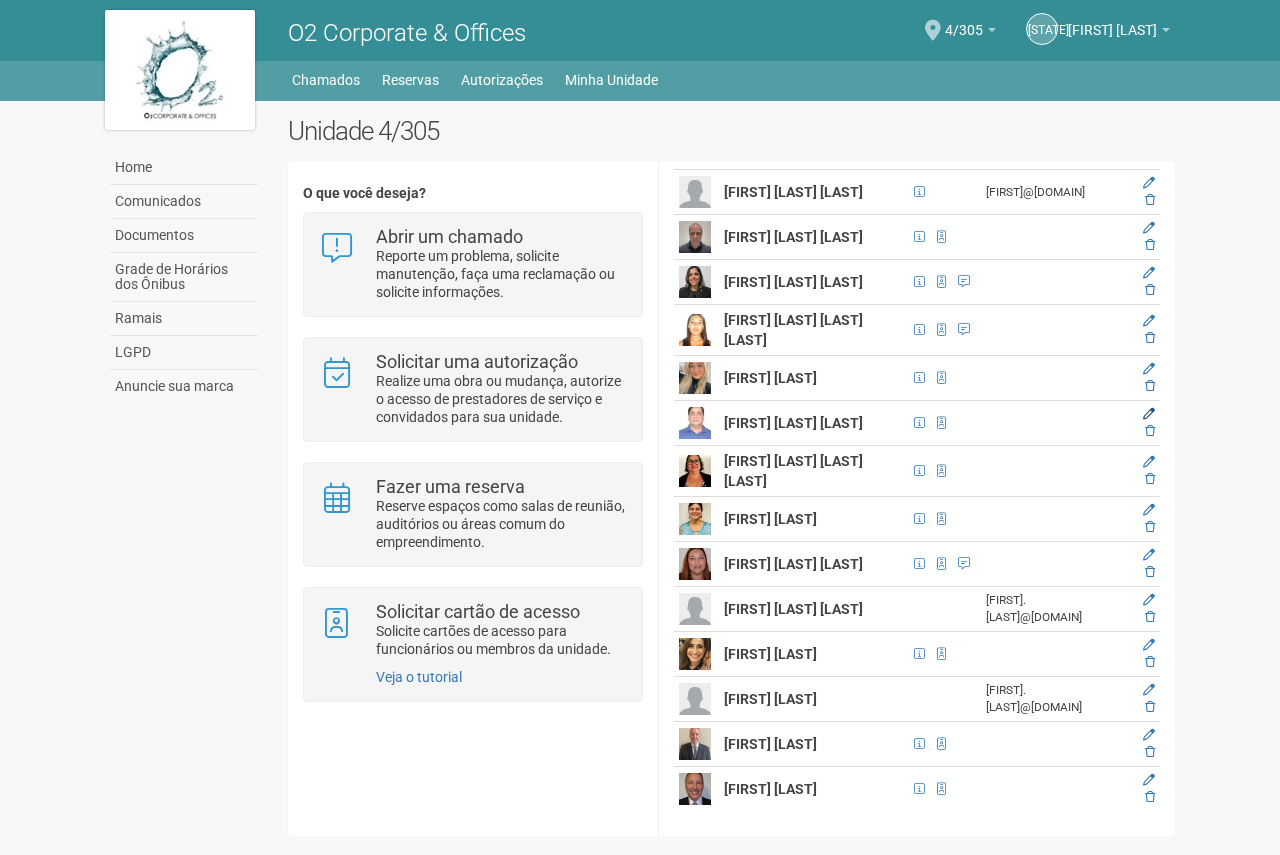 scroll, scrollTop: 48, scrollLeft: 0, axis: vertical 